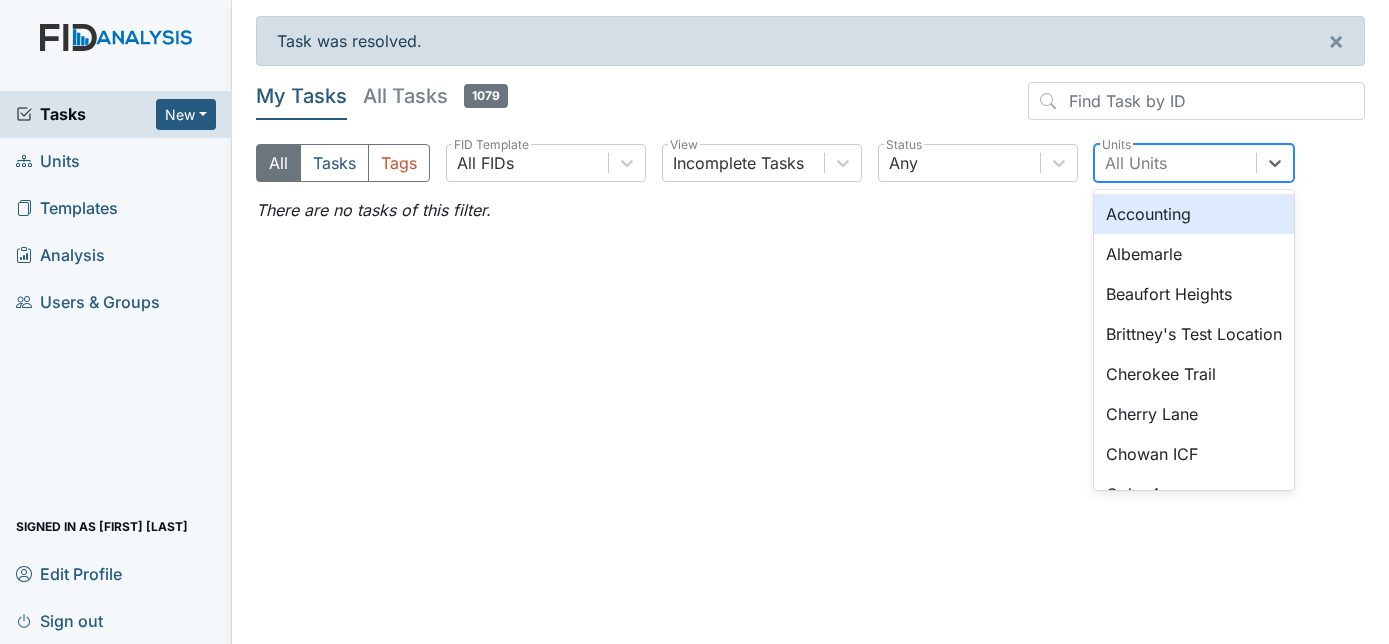 scroll, scrollTop: 0, scrollLeft: 0, axis: both 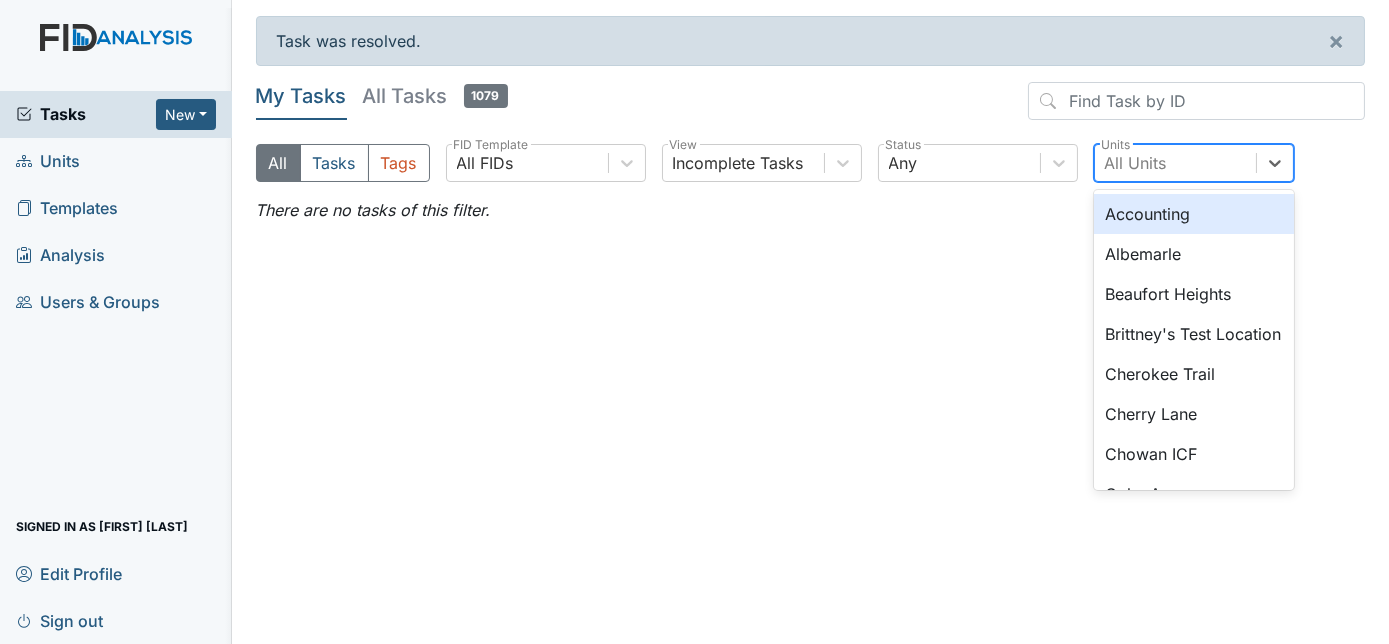 type on "v" 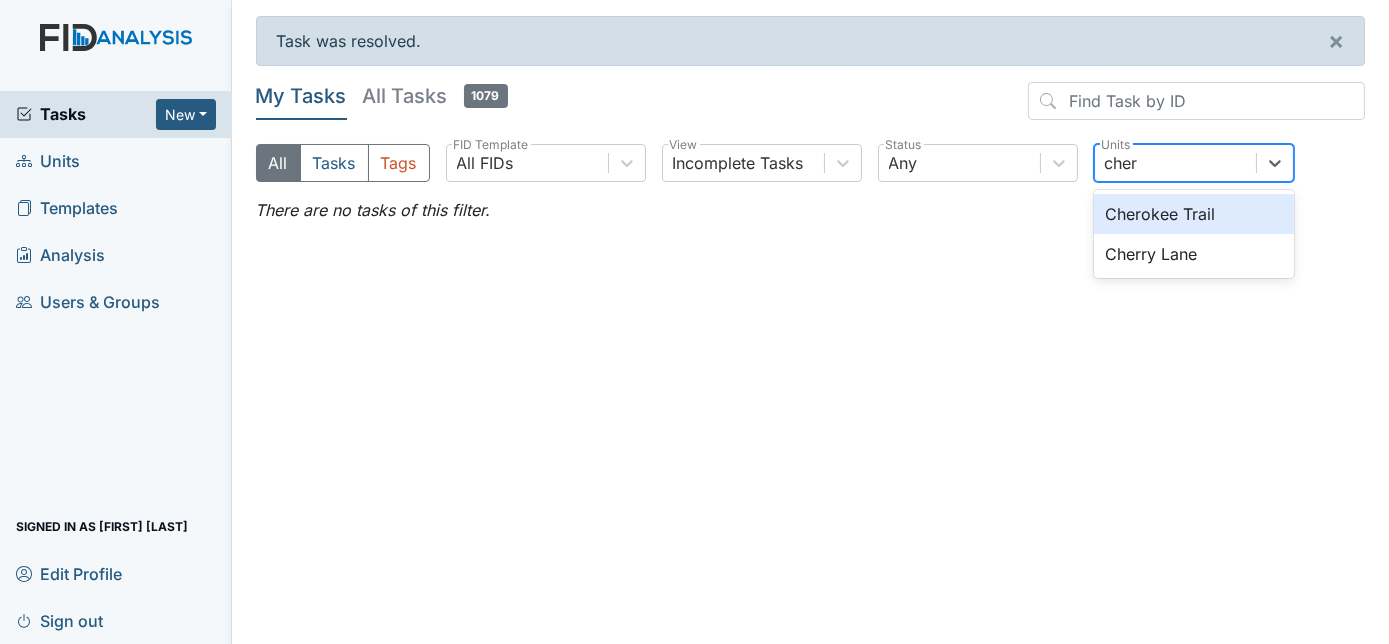 type on "chero" 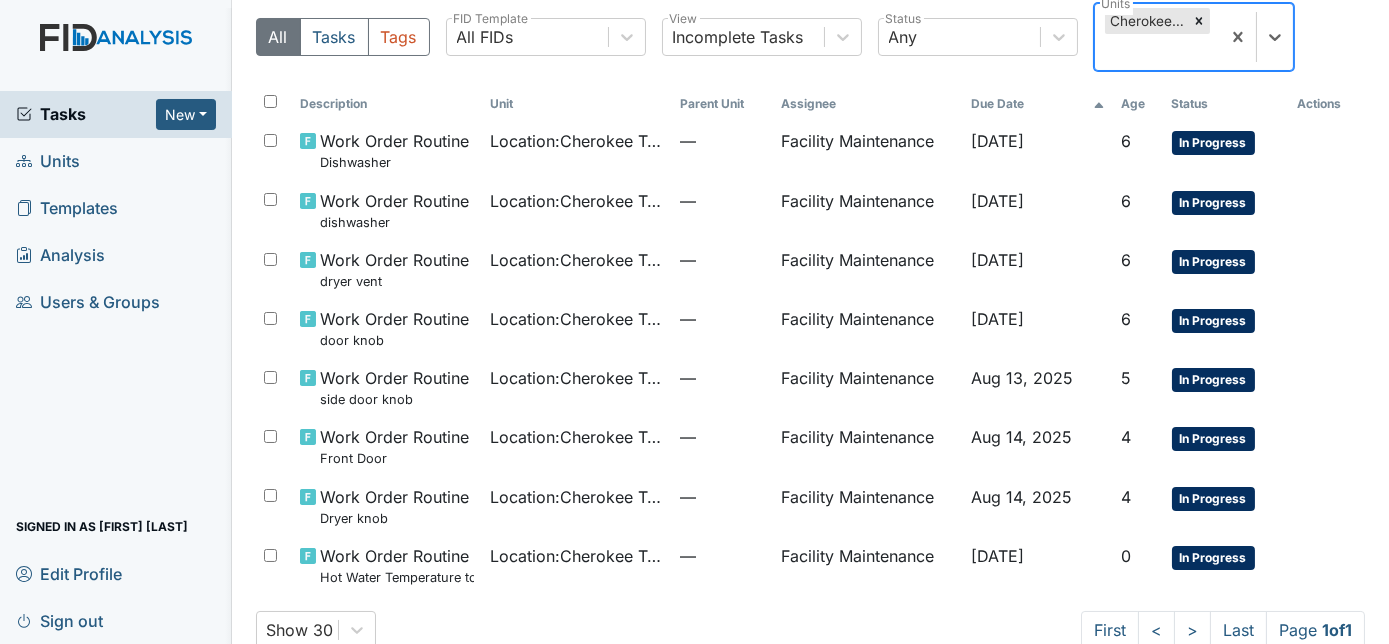 scroll, scrollTop: 142, scrollLeft: 0, axis: vertical 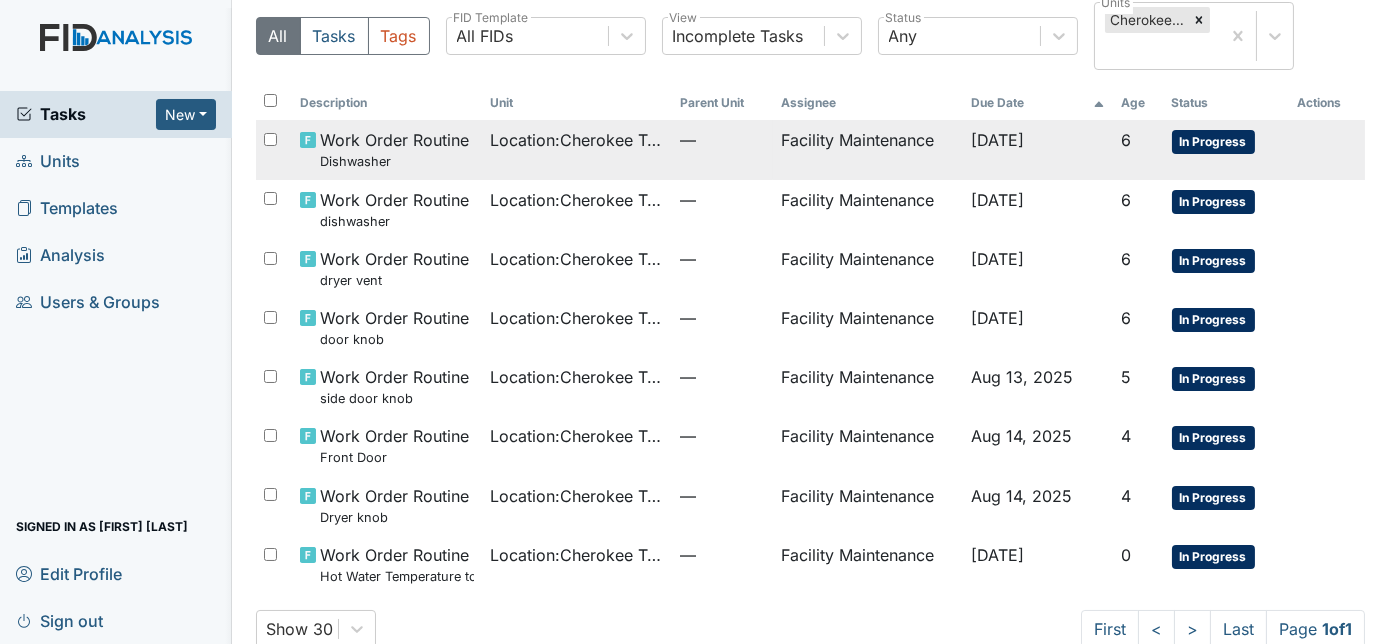 click on "Location :  [STREET]" at bounding box center [577, 140] 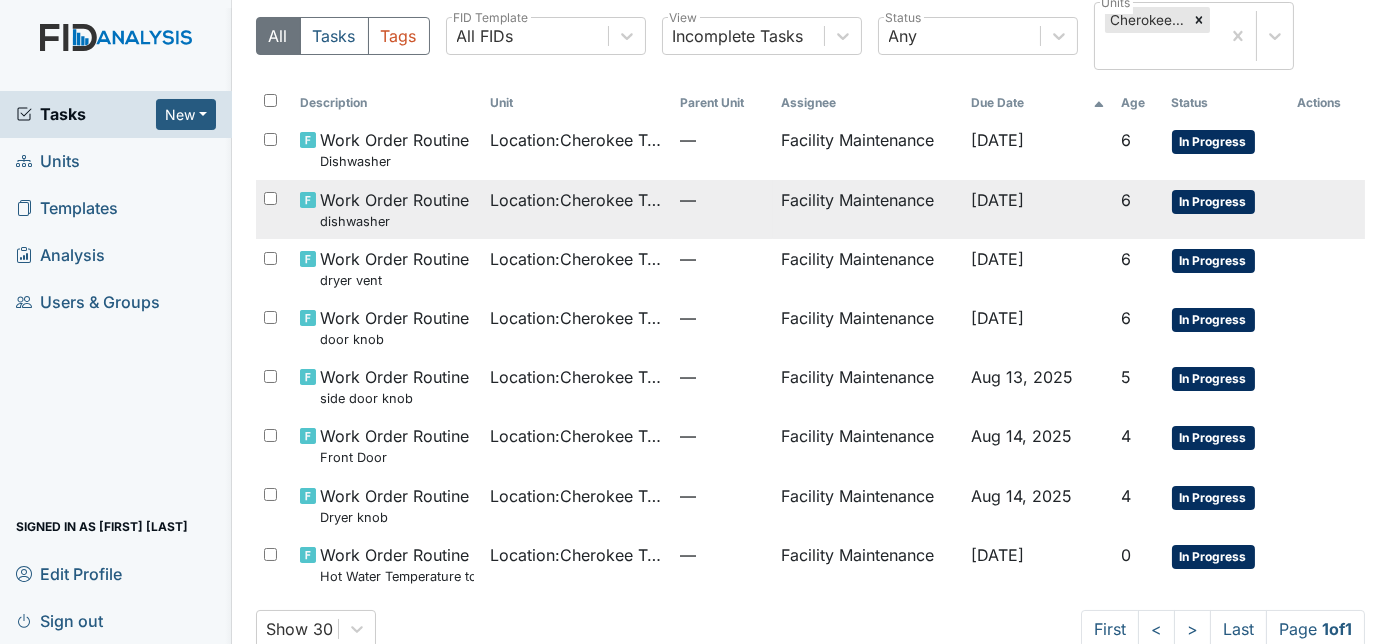 click on "Location :  Cherokee Trail" at bounding box center [577, 200] 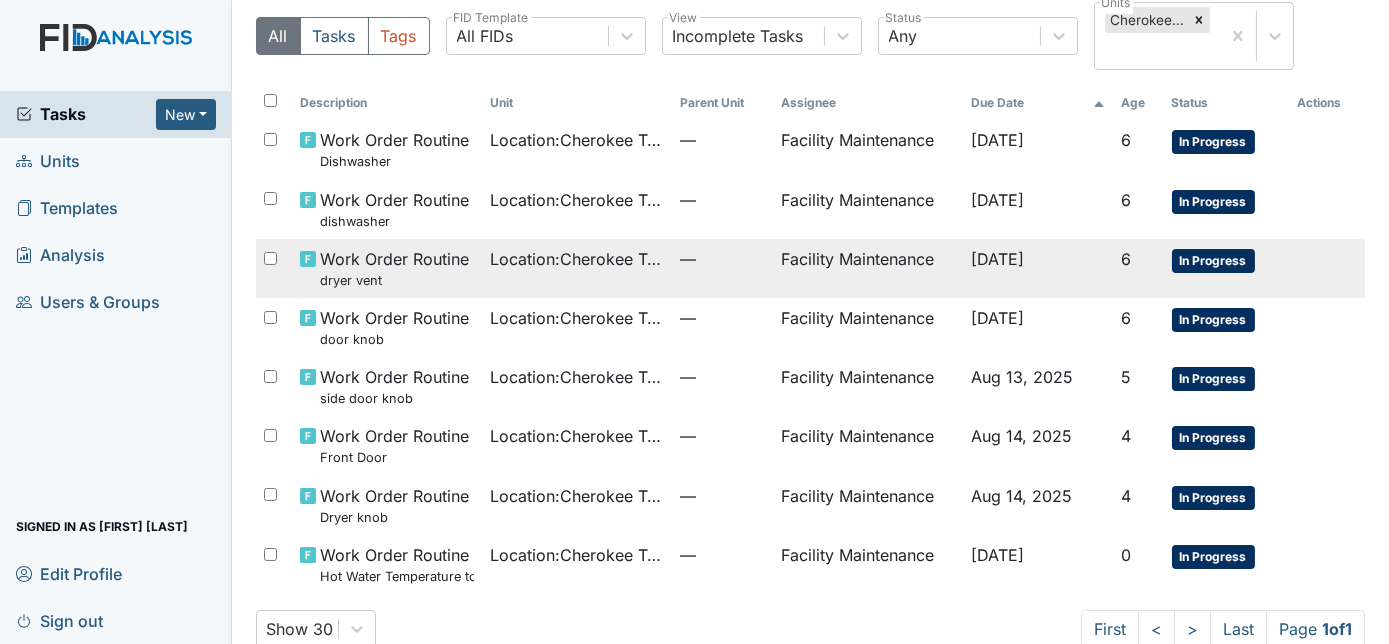 click on "—" at bounding box center [722, 259] 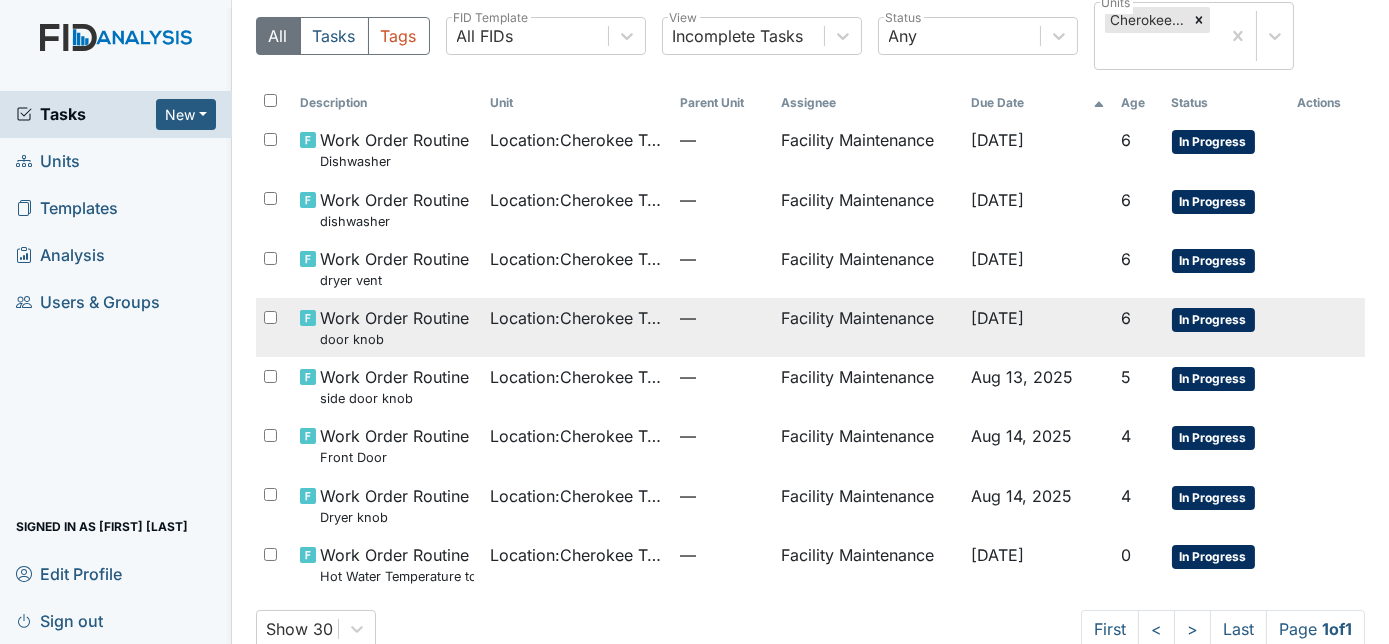 click on "Location :  Cherokee Trail" at bounding box center [577, 327] 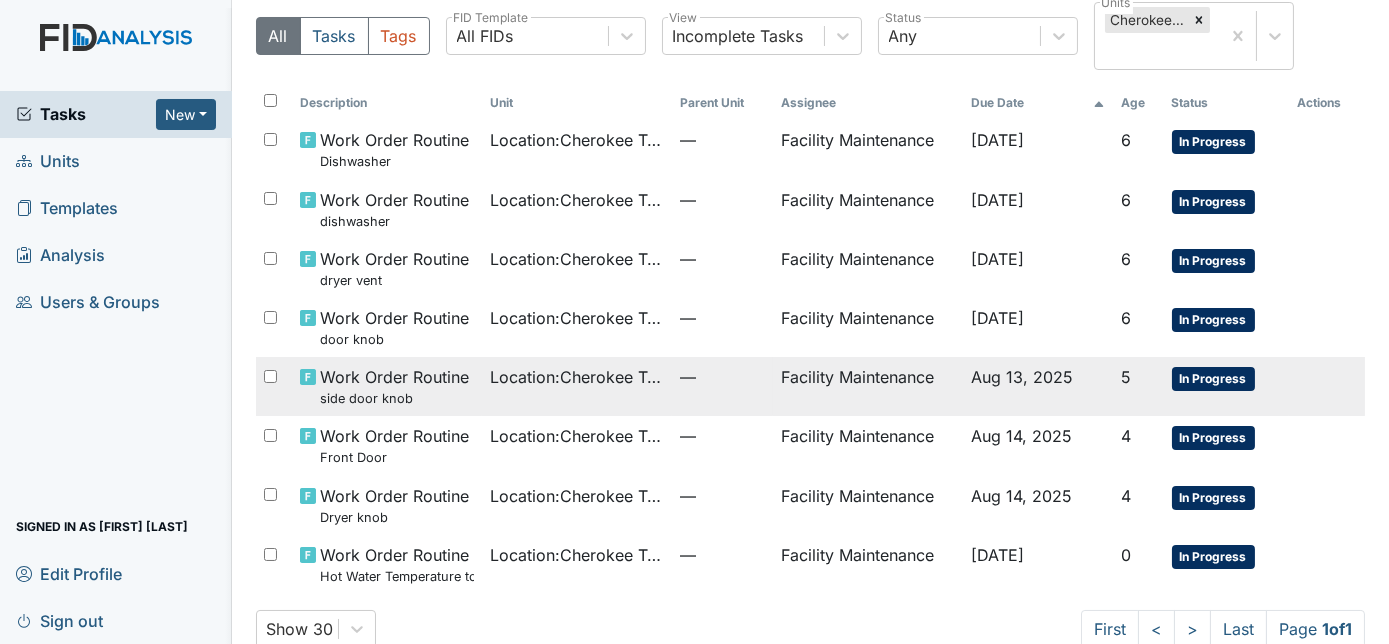 click on "Location :  Cherokee Trail" at bounding box center [577, 377] 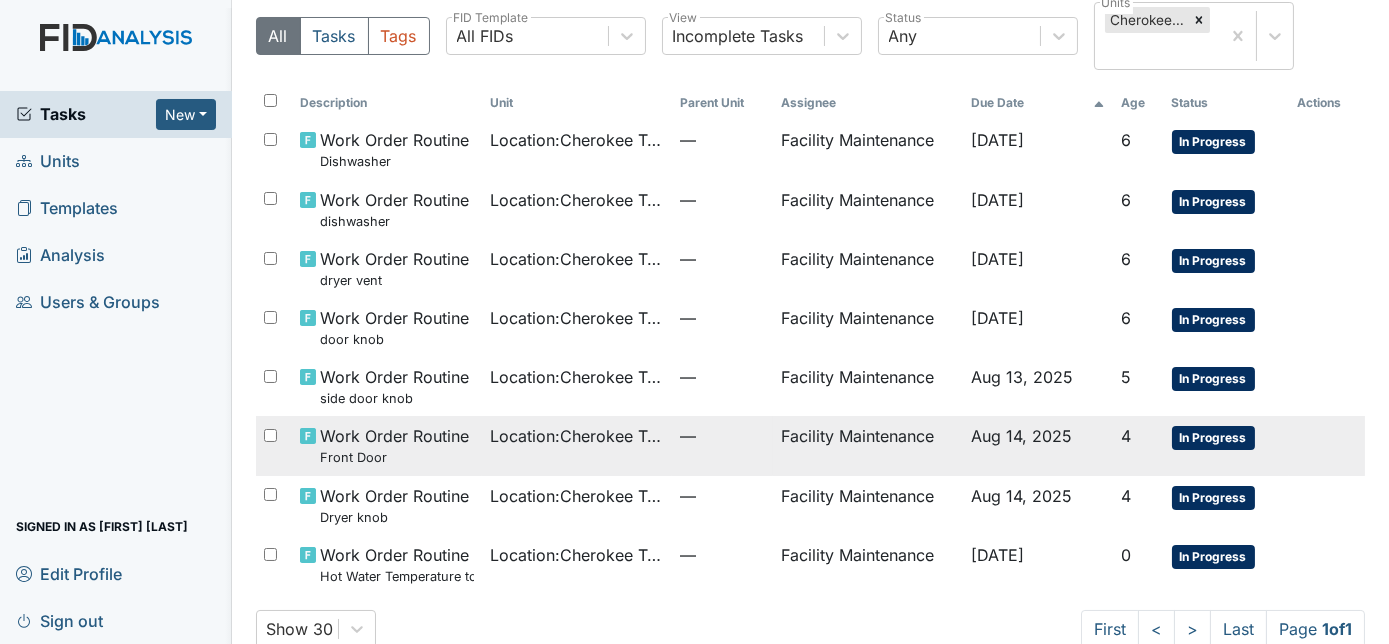 click on "Location :  Cherokee Trail" at bounding box center [577, 436] 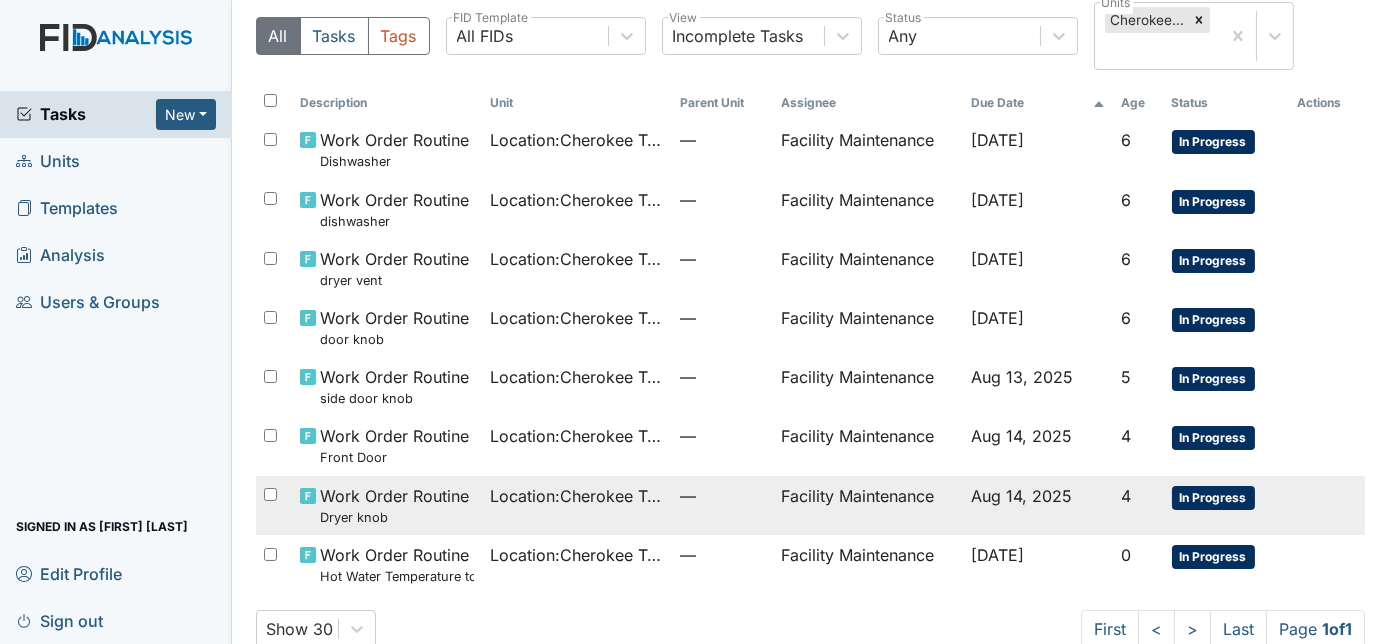 click on "Location :  Cherokee Trail" at bounding box center [577, 505] 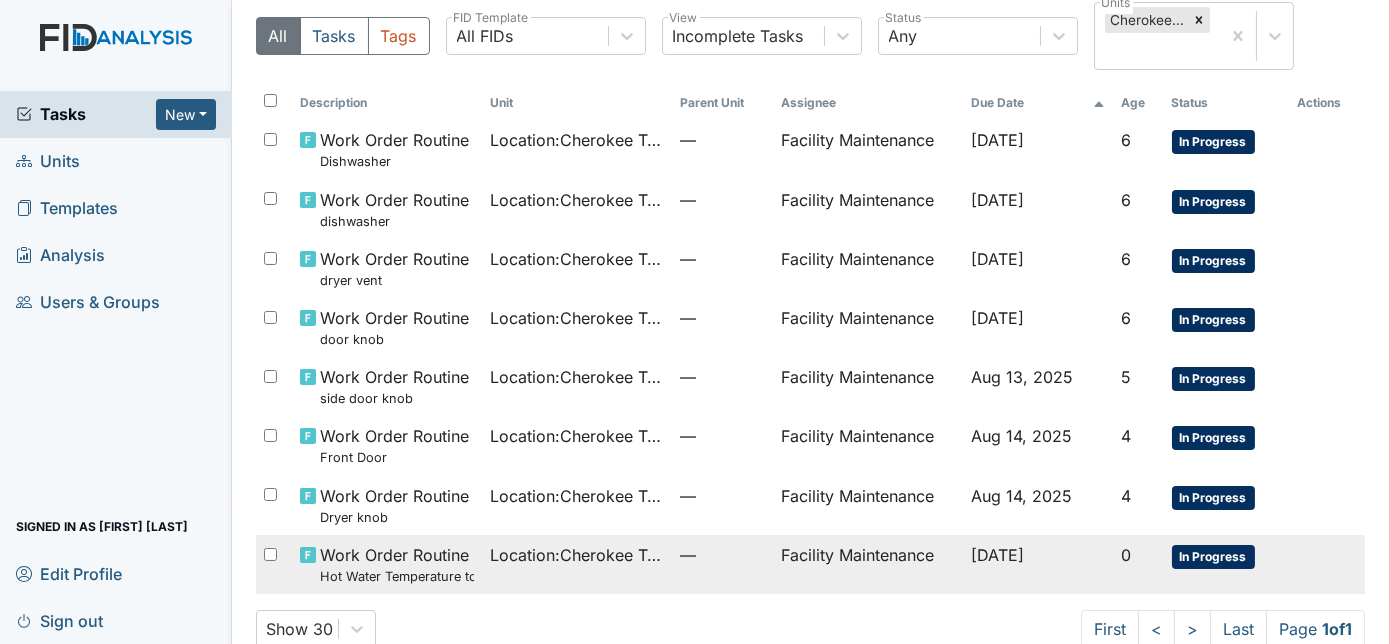 click on "Location :  Cherokee Trail" at bounding box center (577, 564) 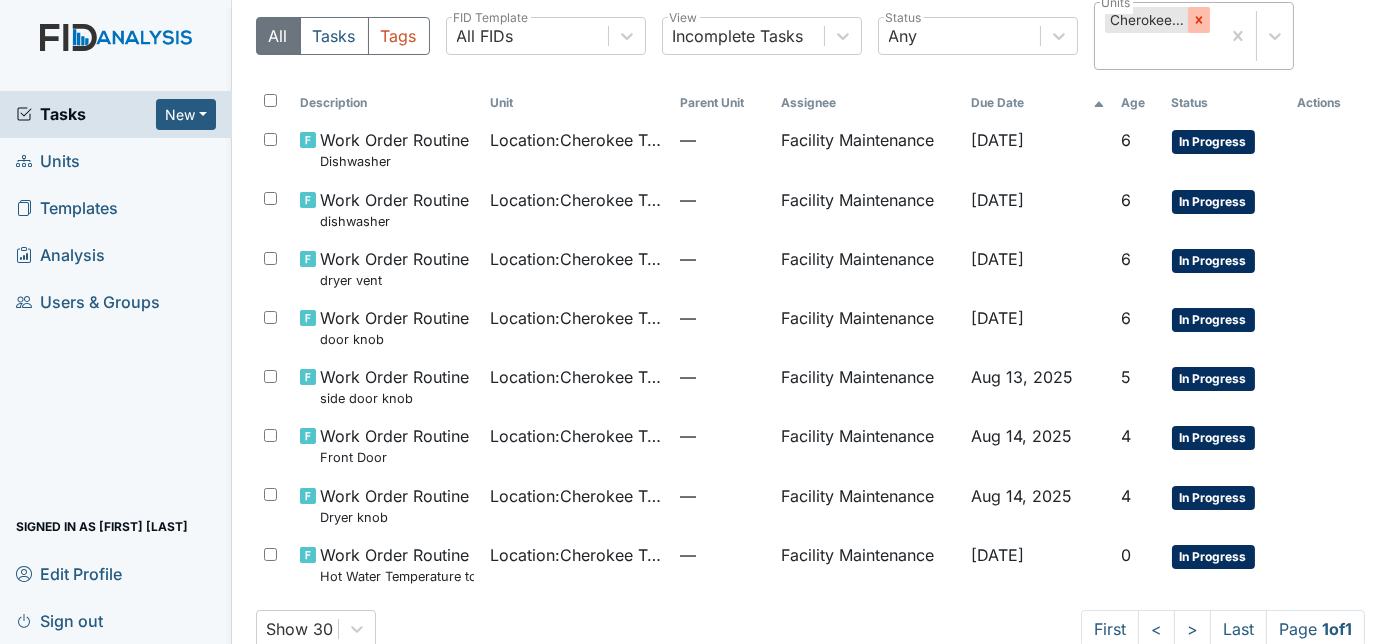 click 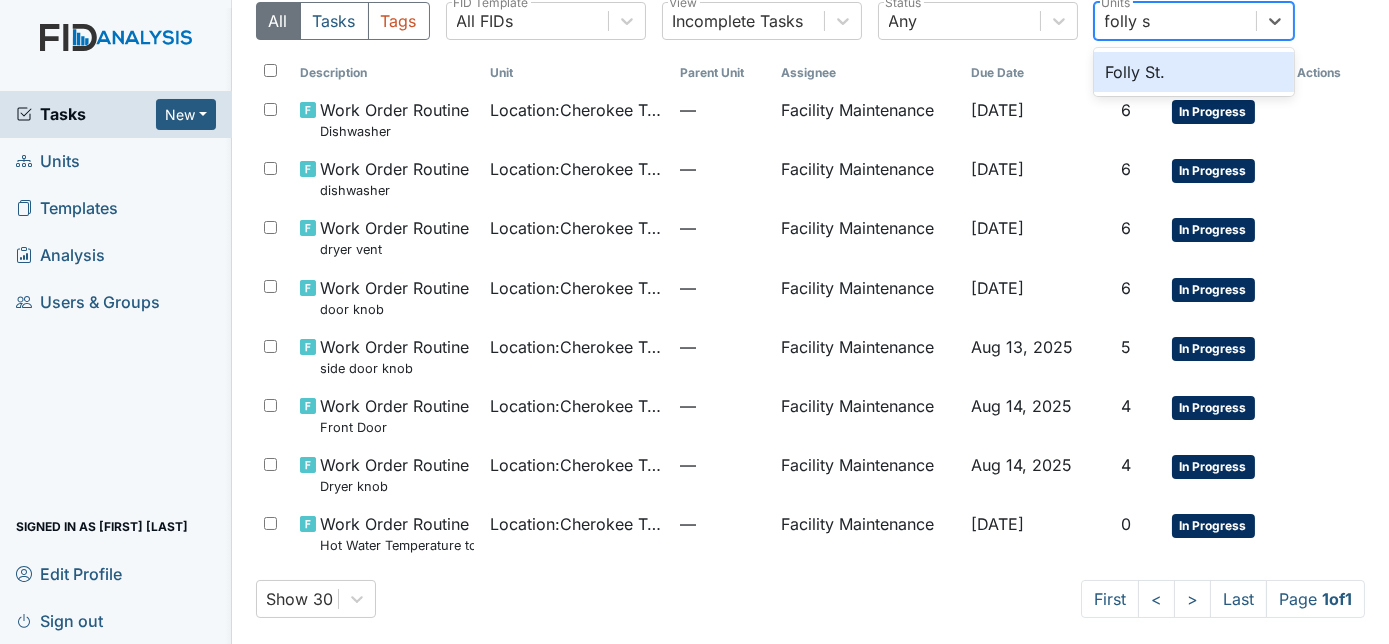 type on "folly st" 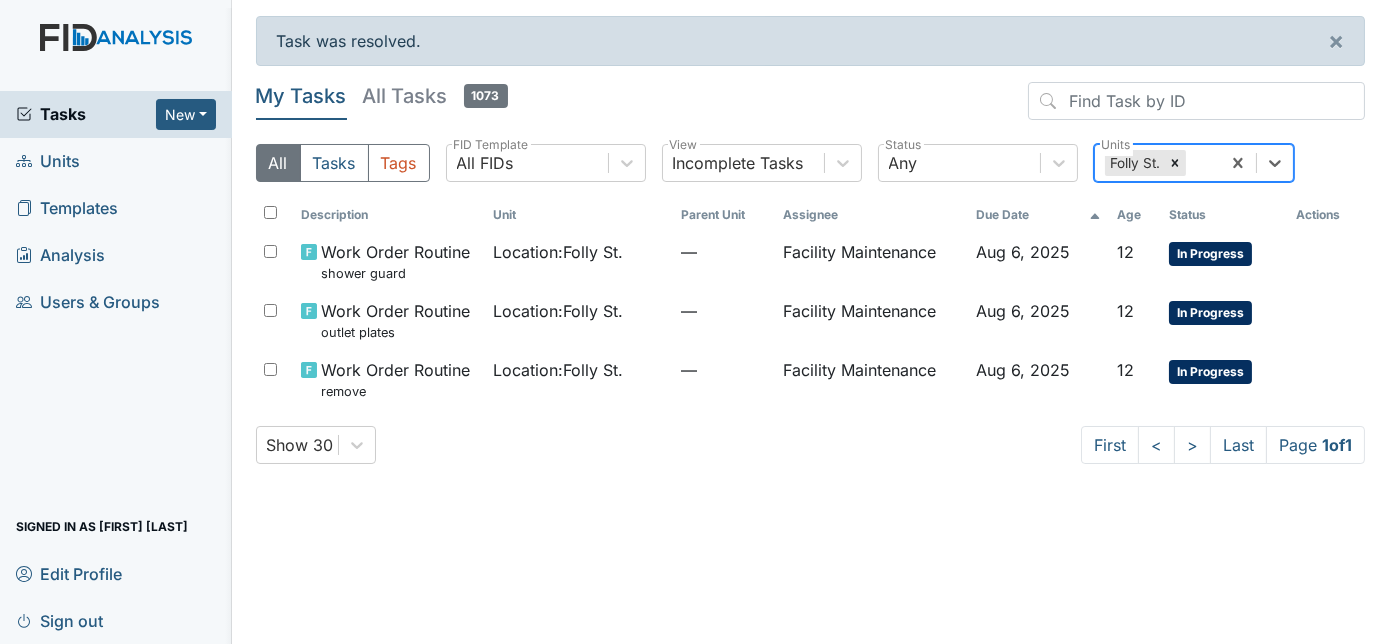 scroll, scrollTop: 0, scrollLeft: 0, axis: both 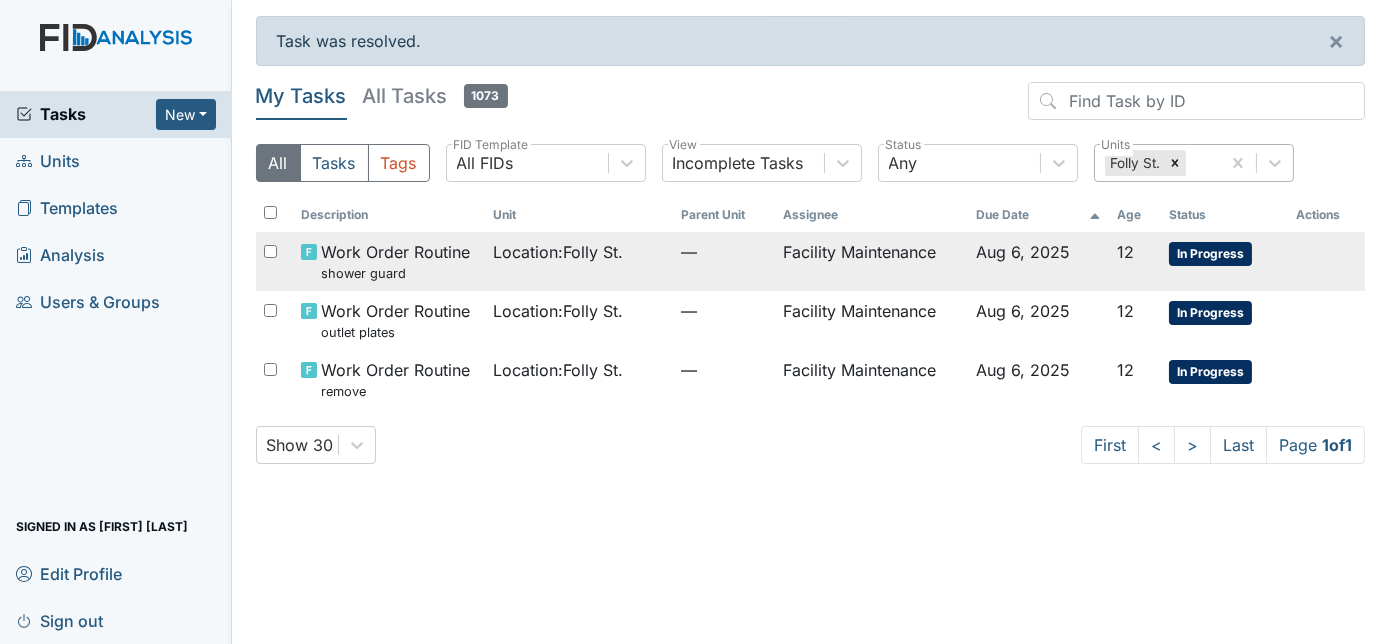 click on "Location :  Folly St." at bounding box center [578, 261] 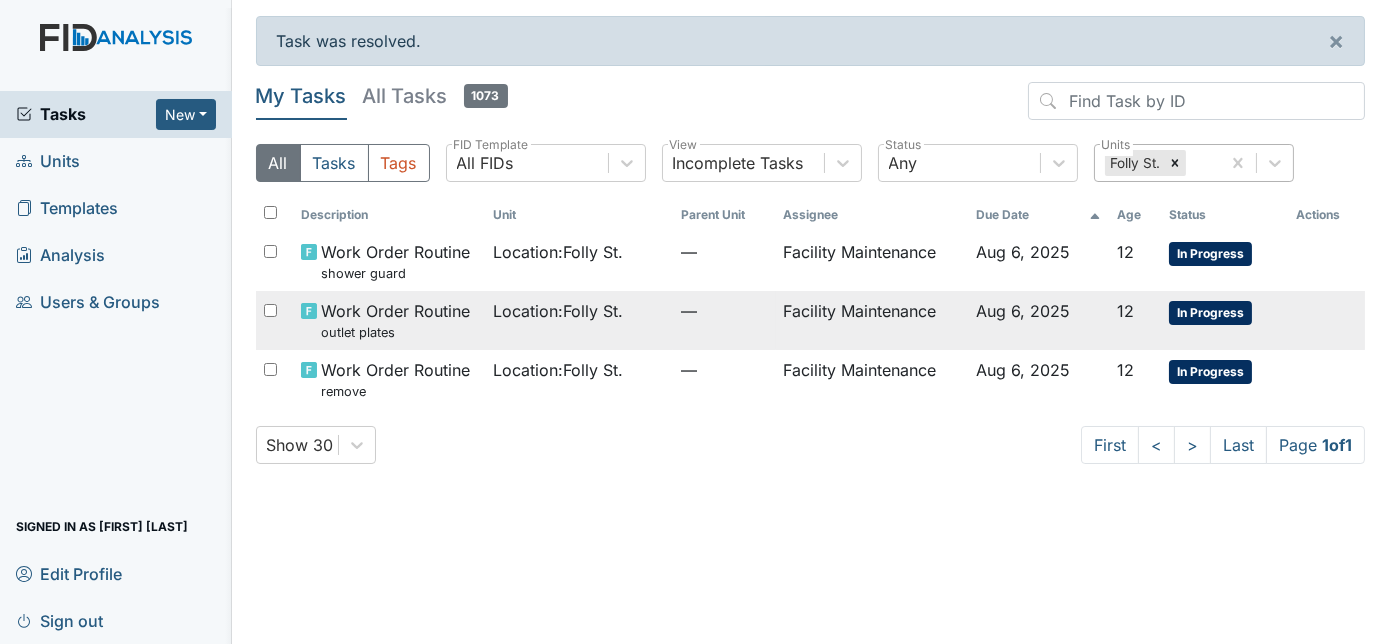 click on "Location :  Folly St." at bounding box center [578, 320] 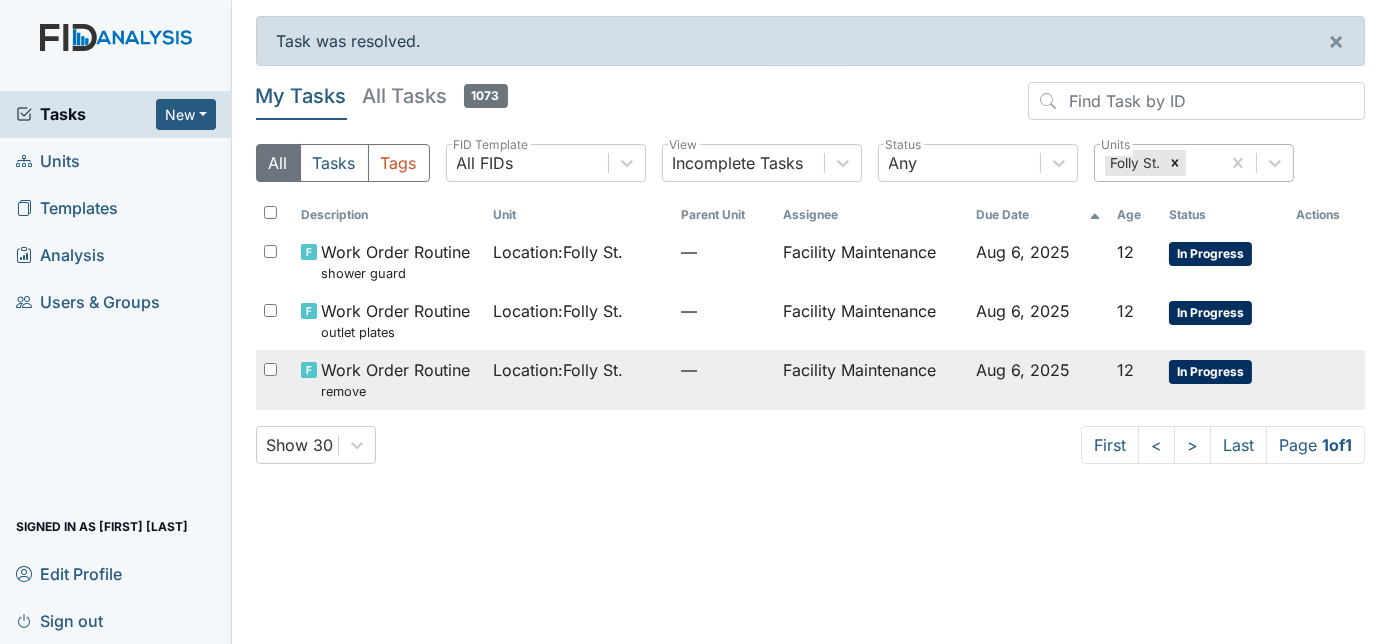 click on "Work Order Routine remove" at bounding box center (395, 379) 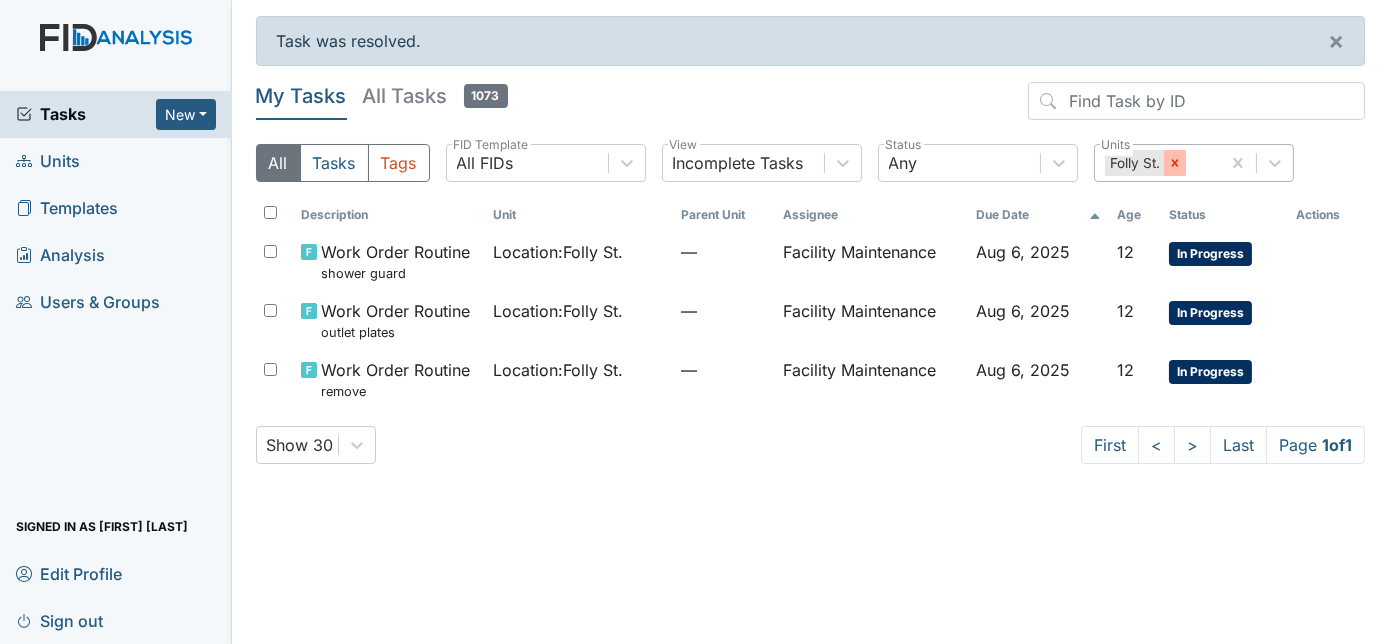 click 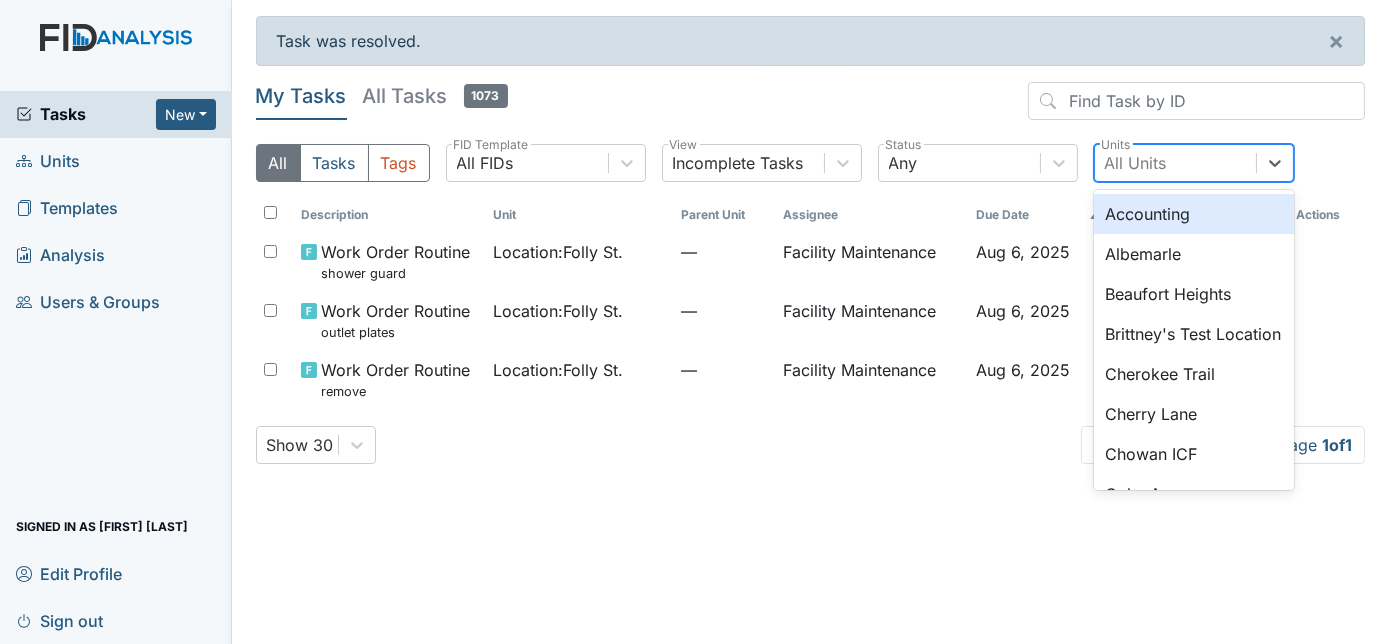 click on "All Units" at bounding box center (1175, 163) 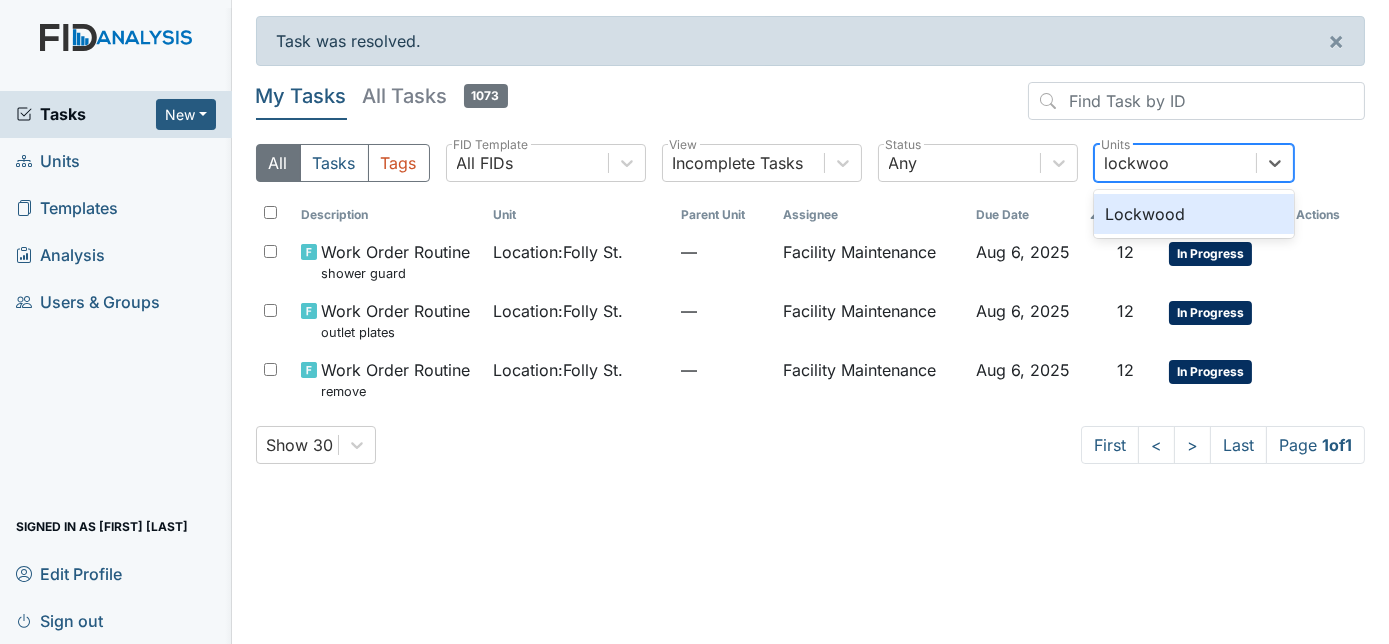 type on "lockwood" 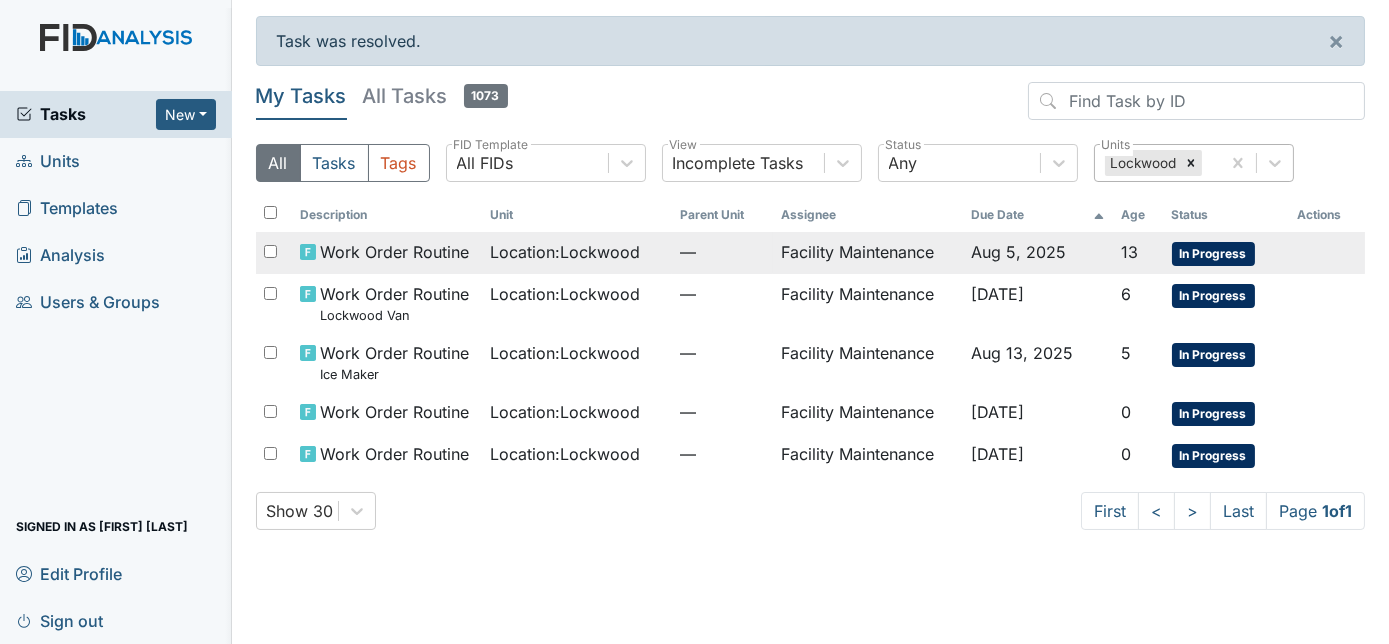 click on "Facility Maintenance" at bounding box center (868, 253) 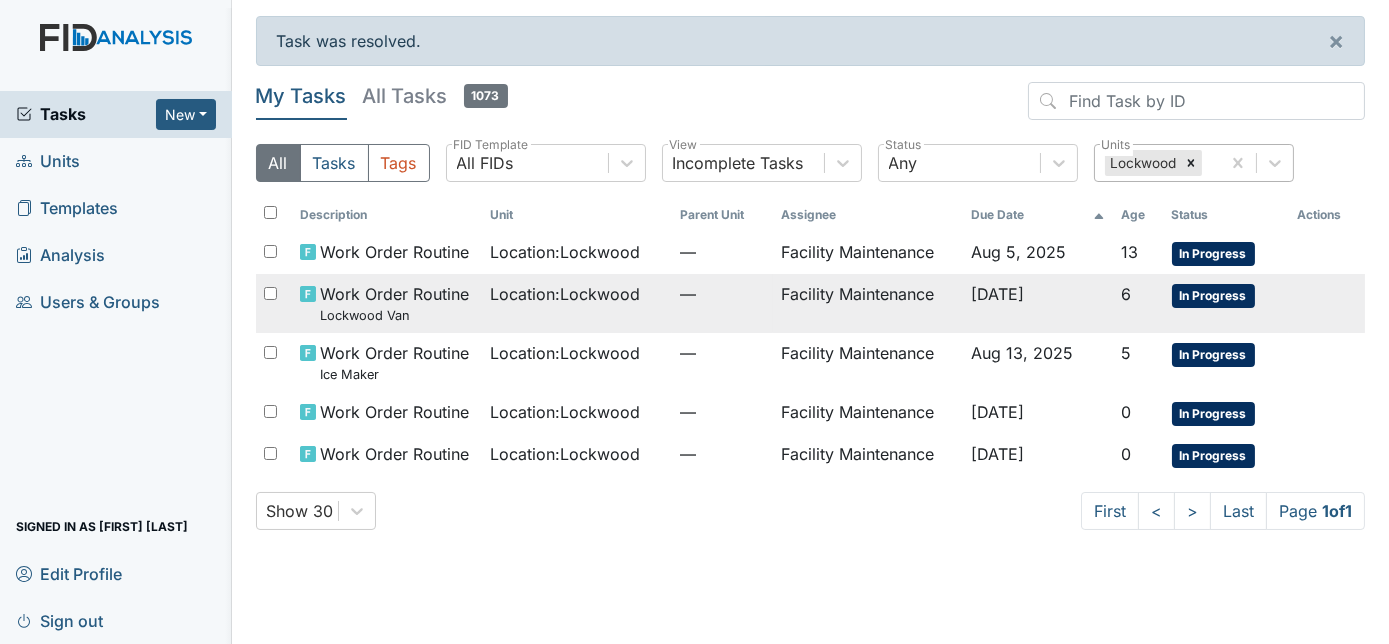click on "Location :  Lockwood" at bounding box center (577, 303) 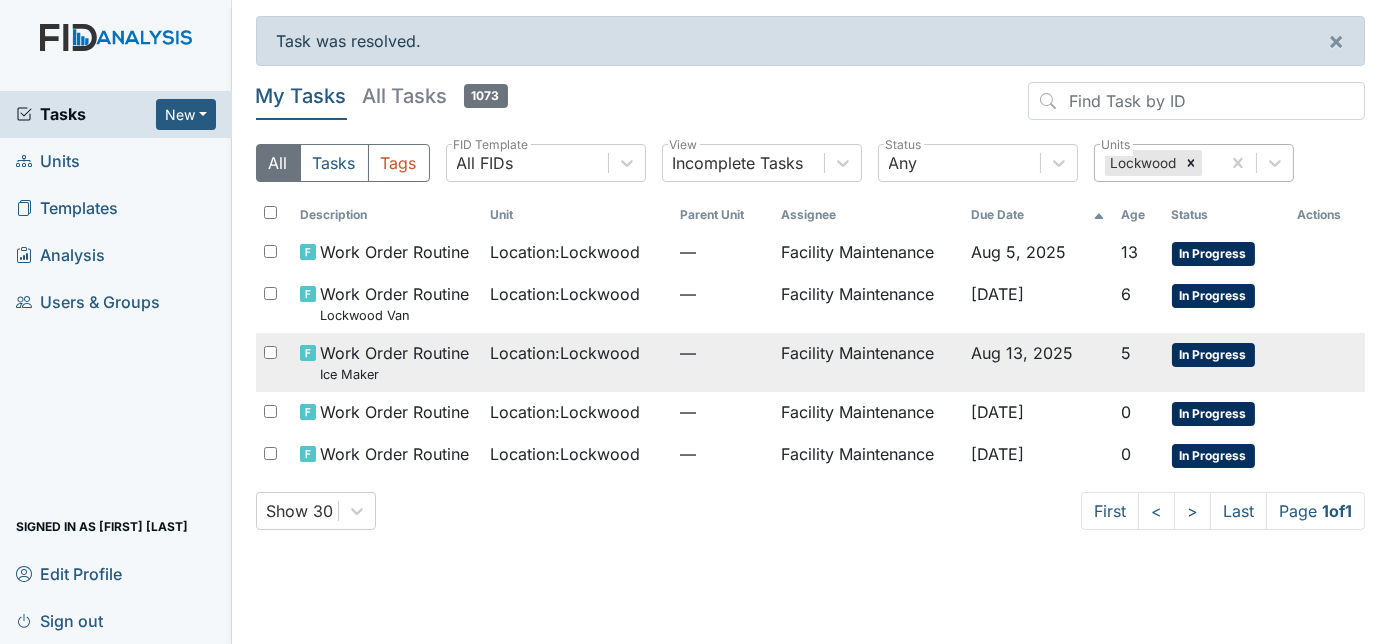 click on "Location :  Lockwood" at bounding box center [565, 353] 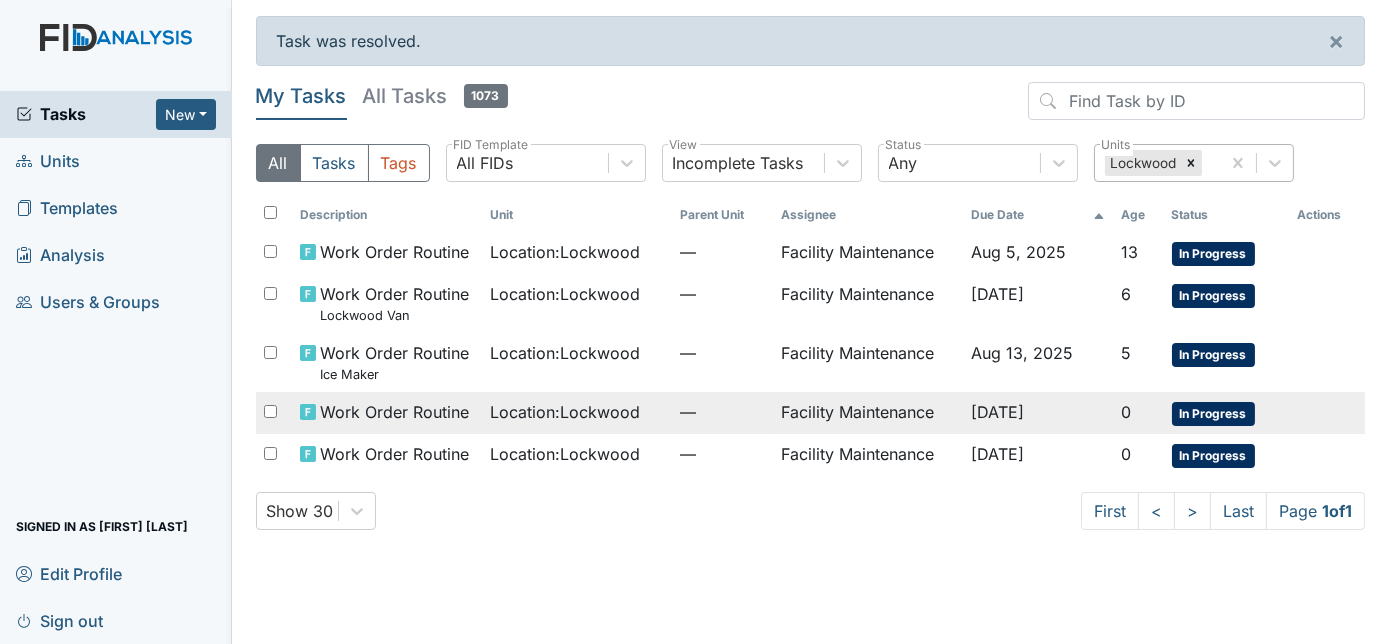 click on "—" at bounding box center [722, 412] 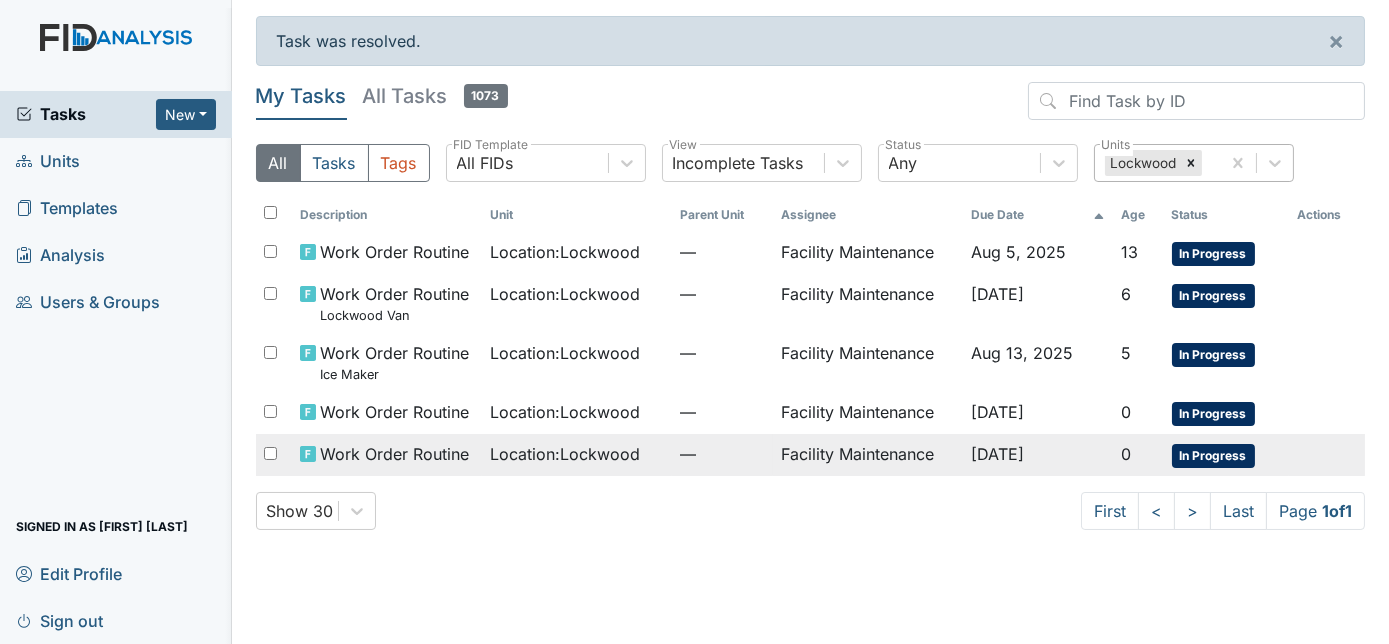 click on "Location :  Lockwood" at bounding box center [565, 454] 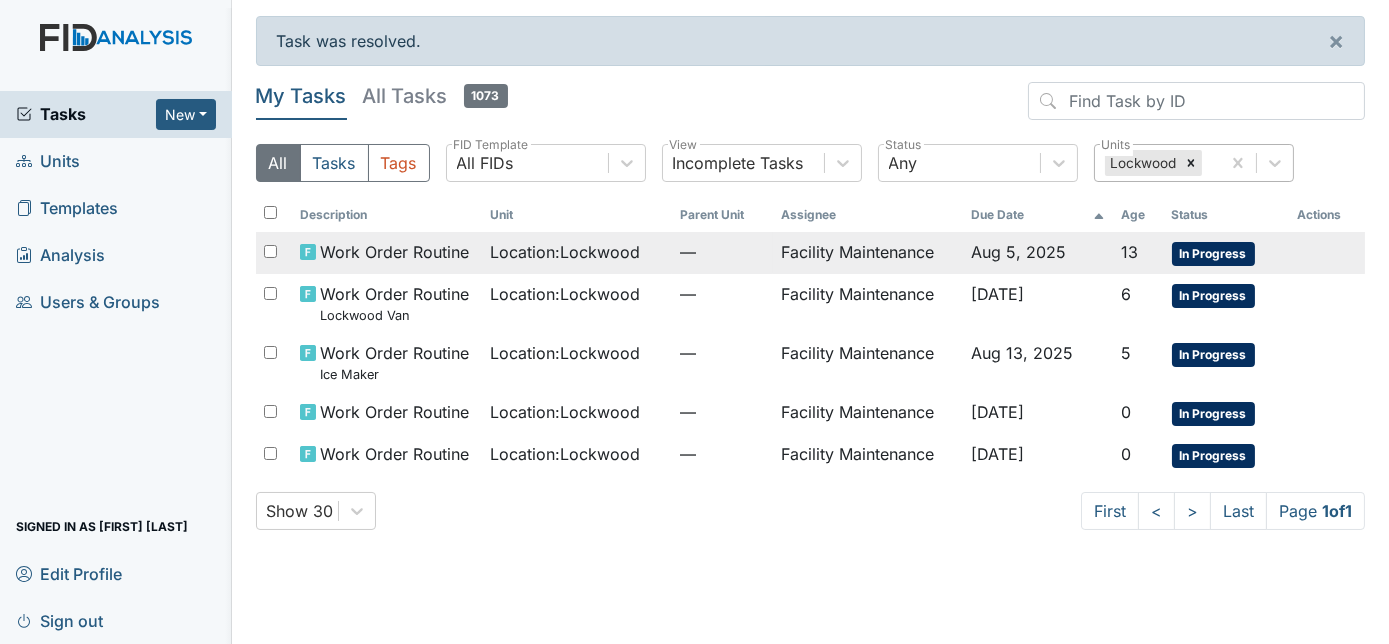 click on "Location :  Lockwood" at bounding box center (565, 252) 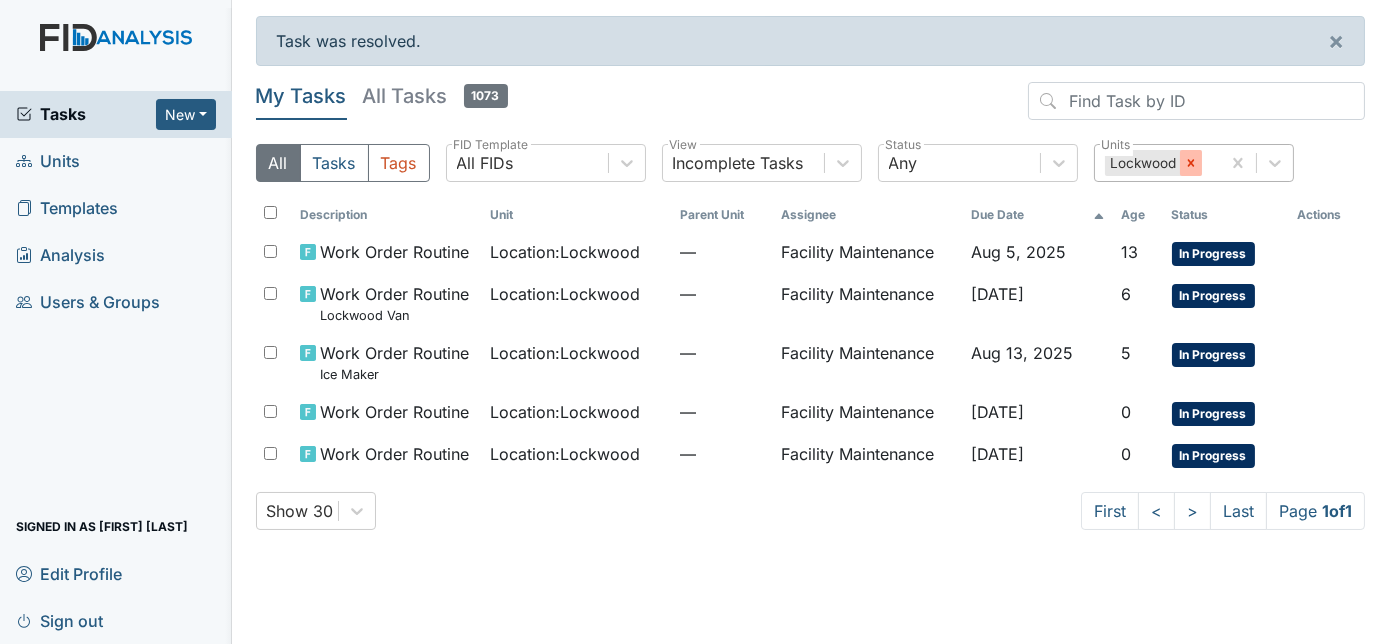 click 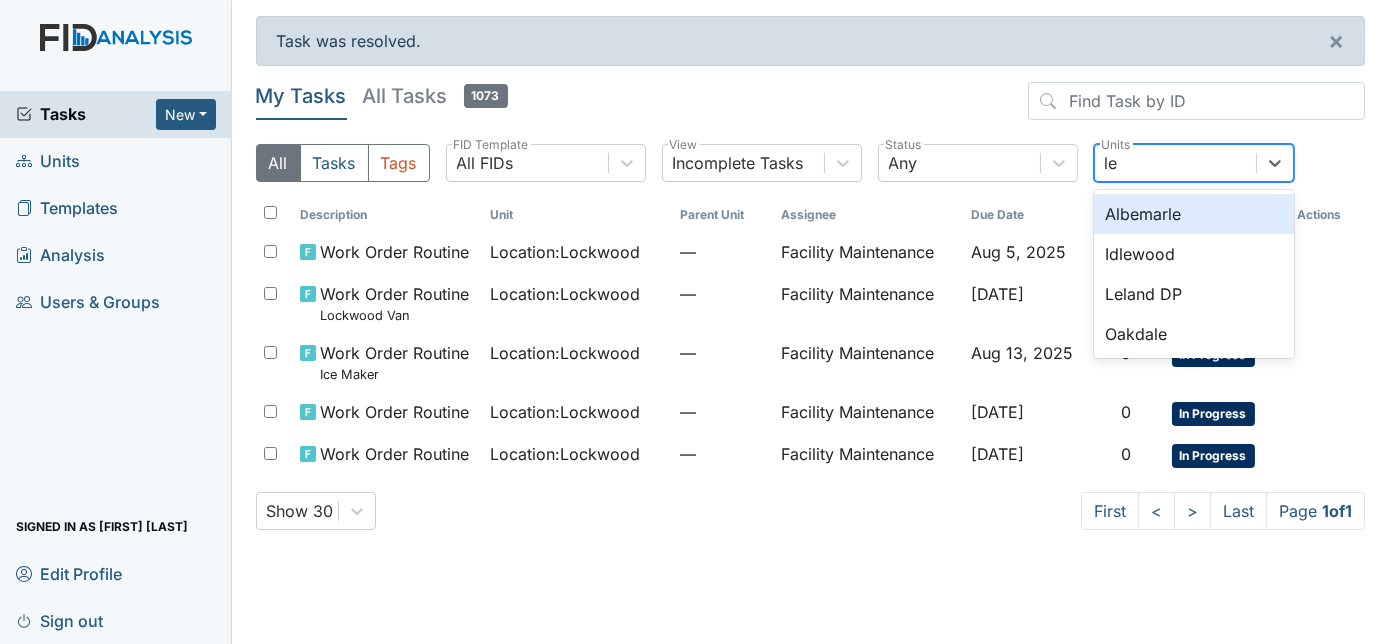 type on "lel" 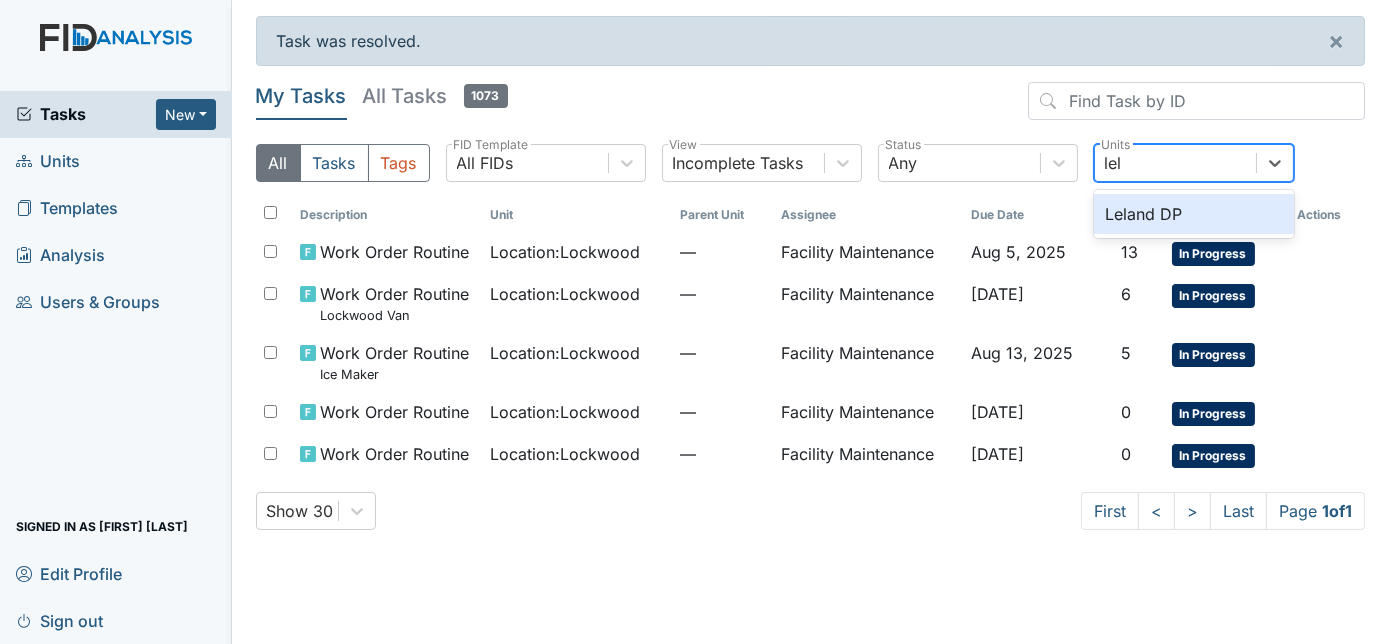 type 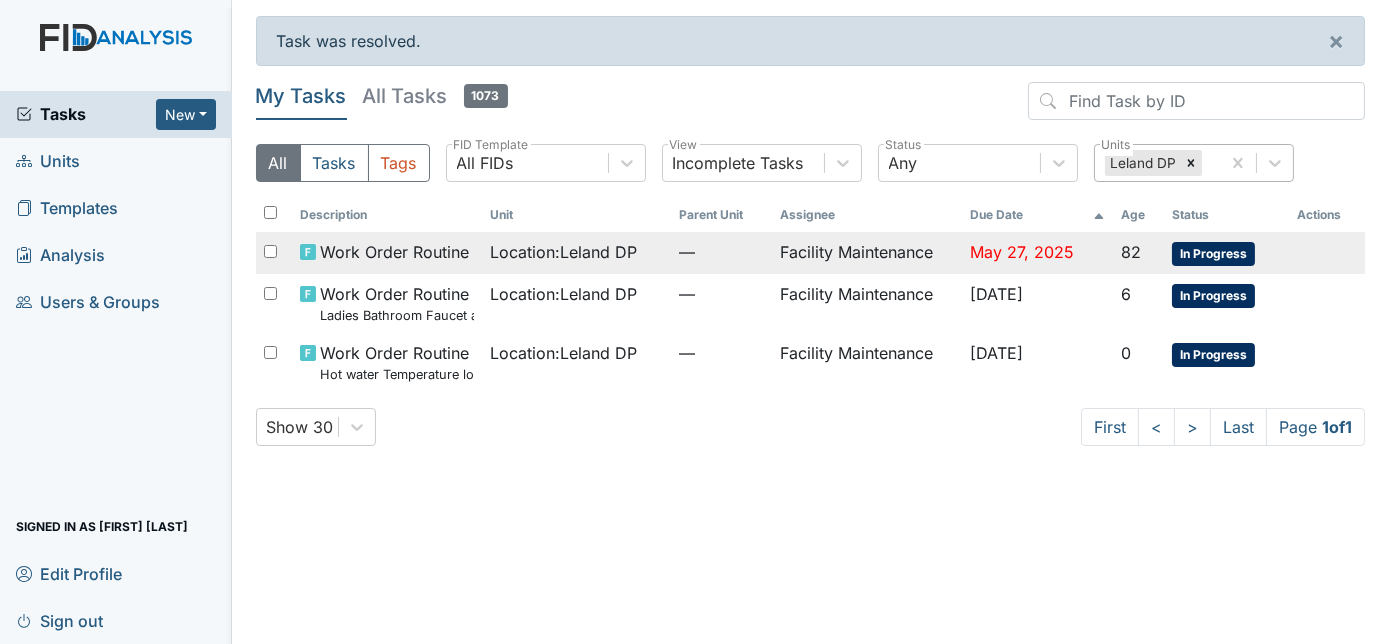 click on "Facility Maintenance" at bounding box center [867, 253] 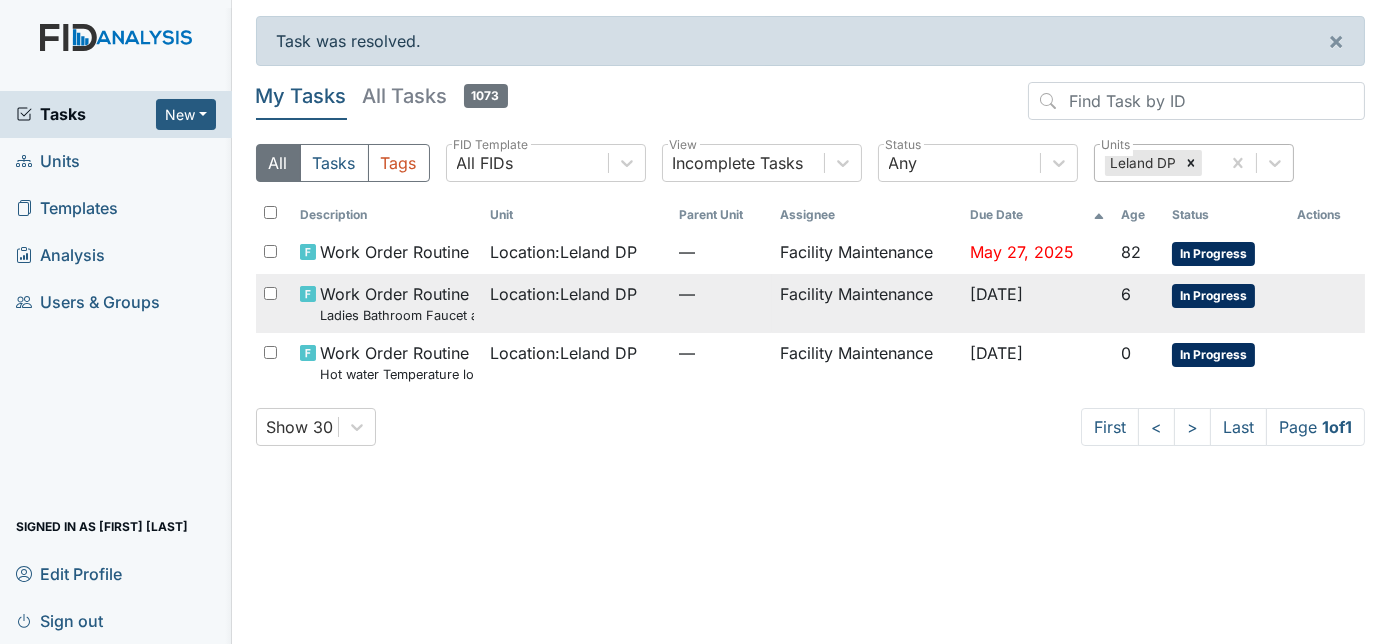 click on "Location :  Leland DP" at bounding box center (563, 294) 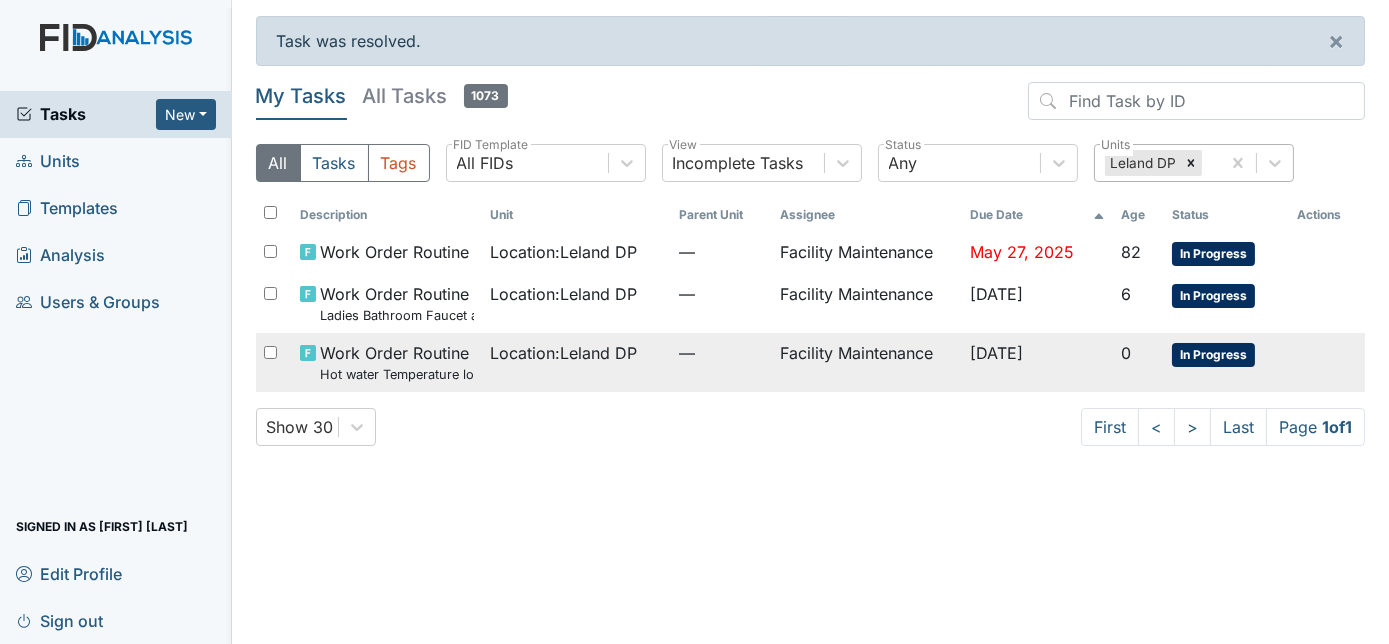 click on "Location :  Leland DP" at bounding box center (577, 362) 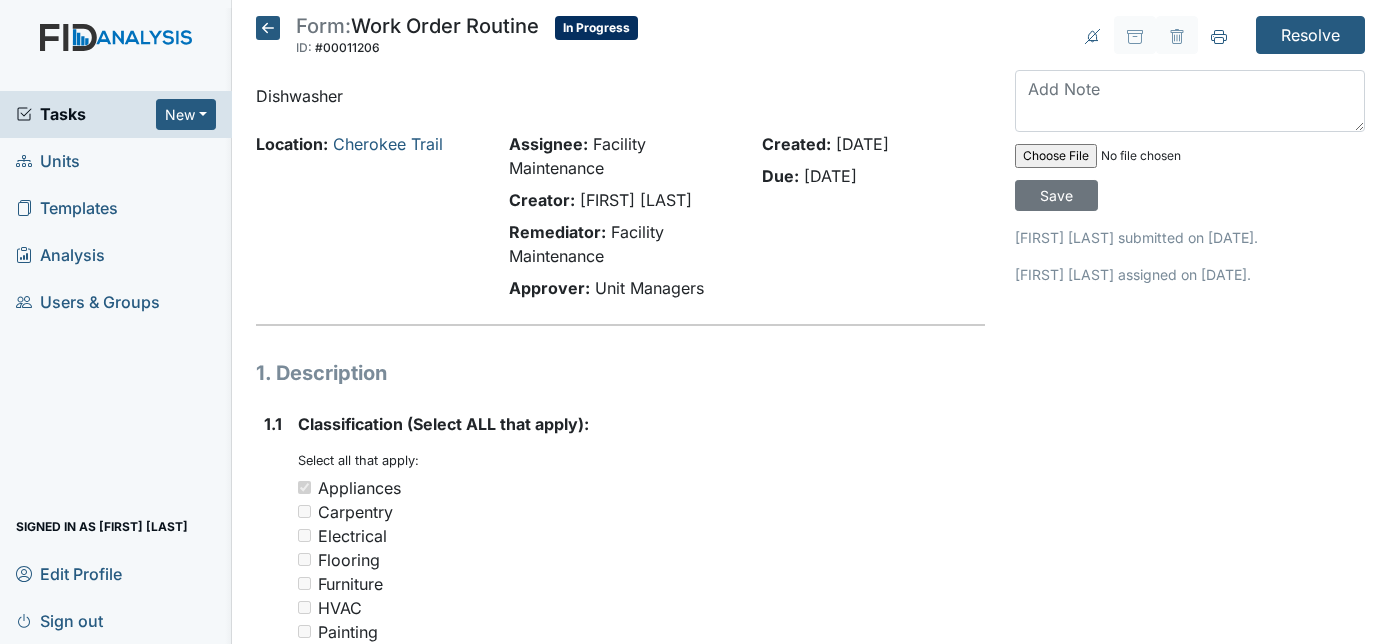 scroll, scrollTop: 0, scrollLeft: 0, axis: both 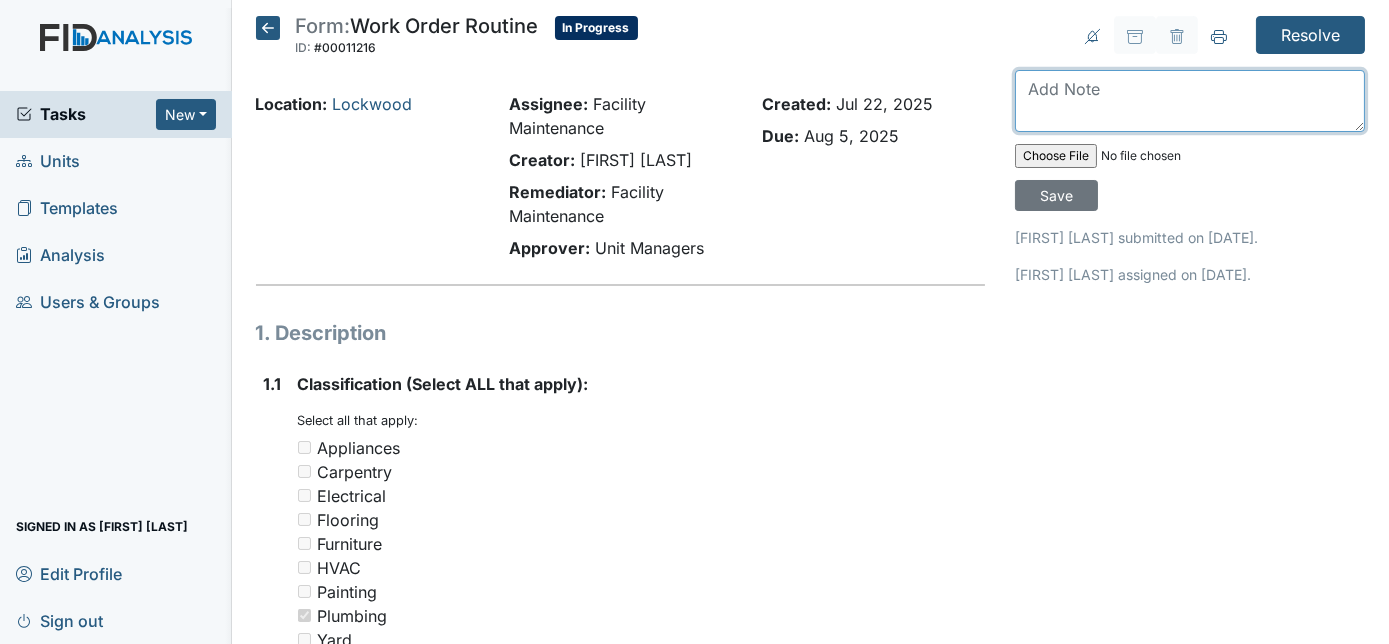 click at bounding box center (1190, 101) 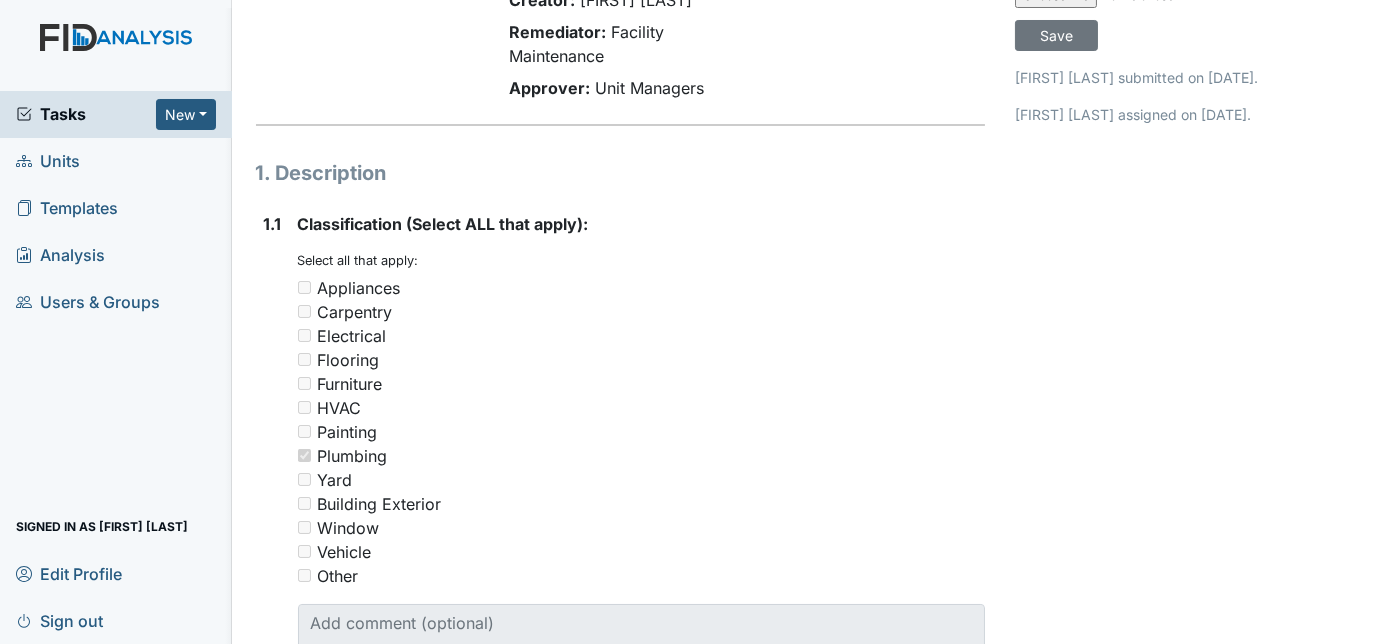 scroll, scrollTop: 0, scrollLeft: 0, axis: both 